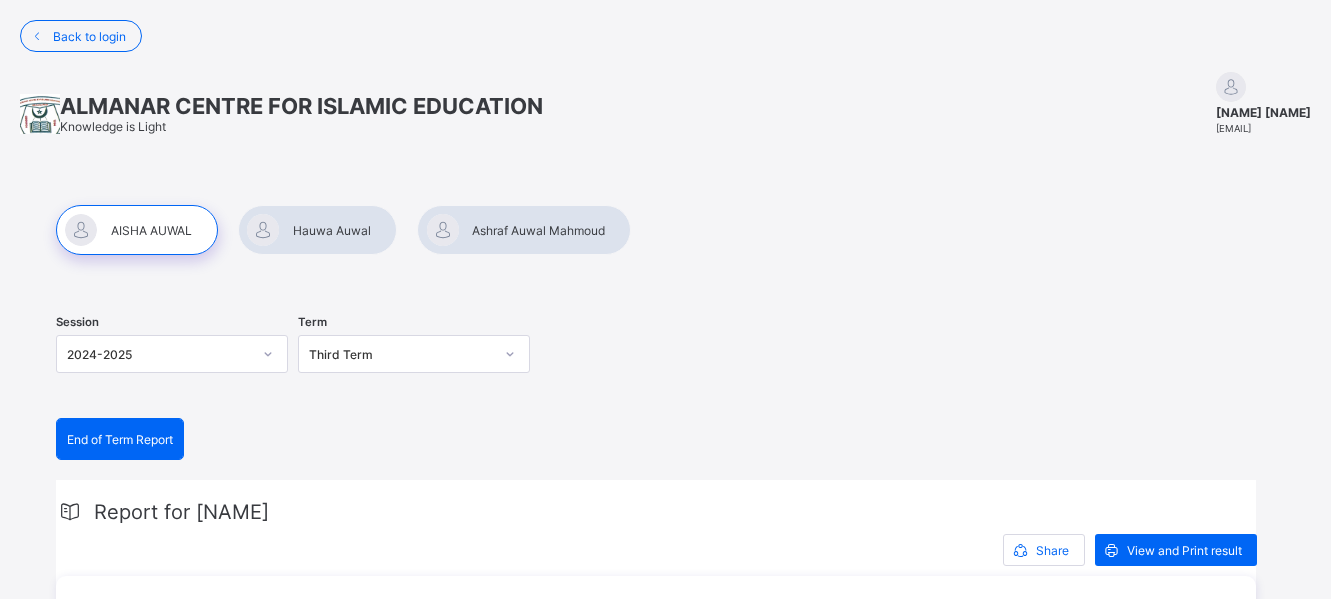 scroll, scrollTop: 0, scrollLeft: 0, axis: both 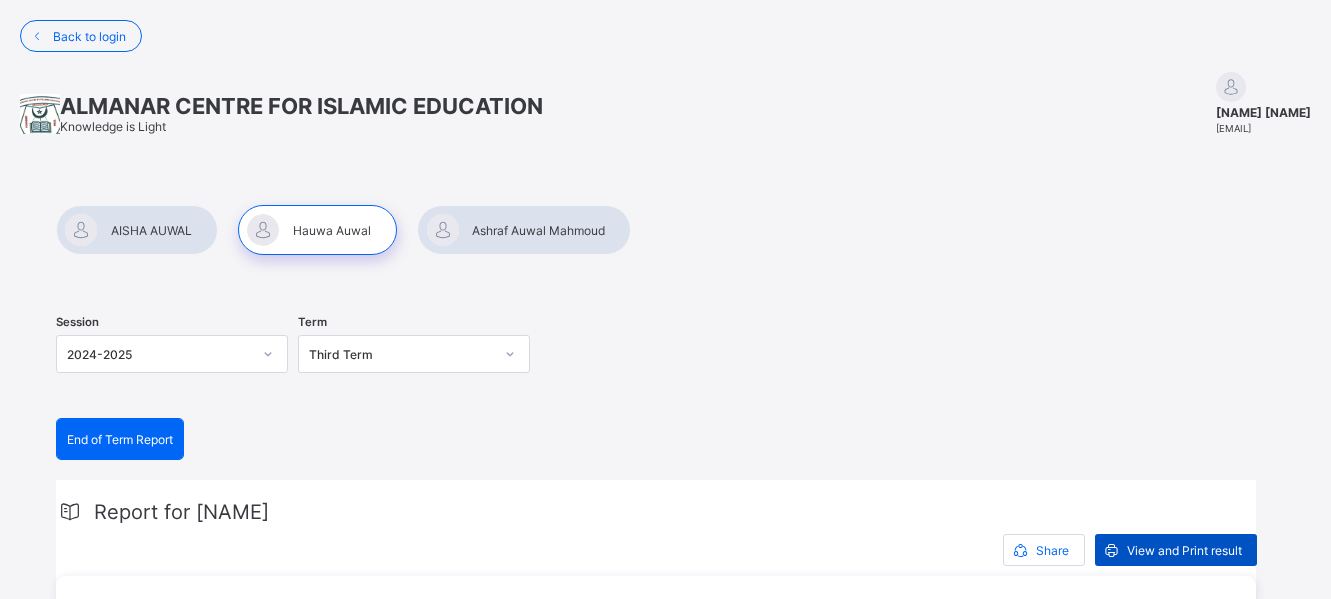 click on "View and Print result" at bounding box center (1184, 550) 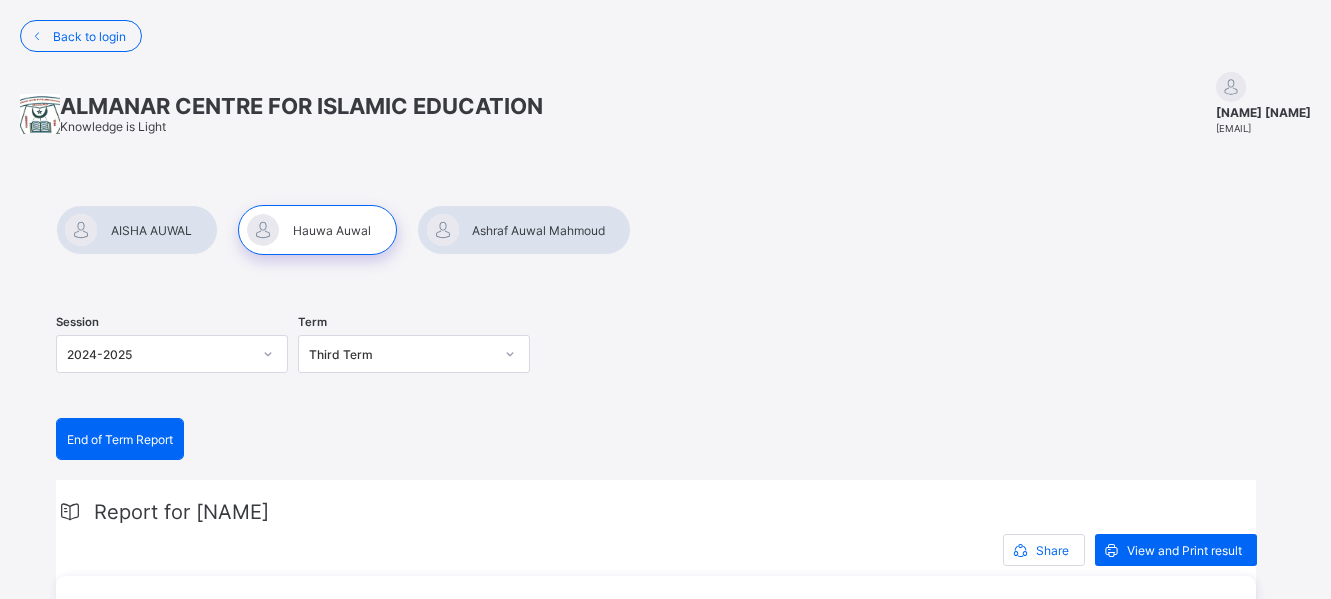 click at bounding box center (524, 230) 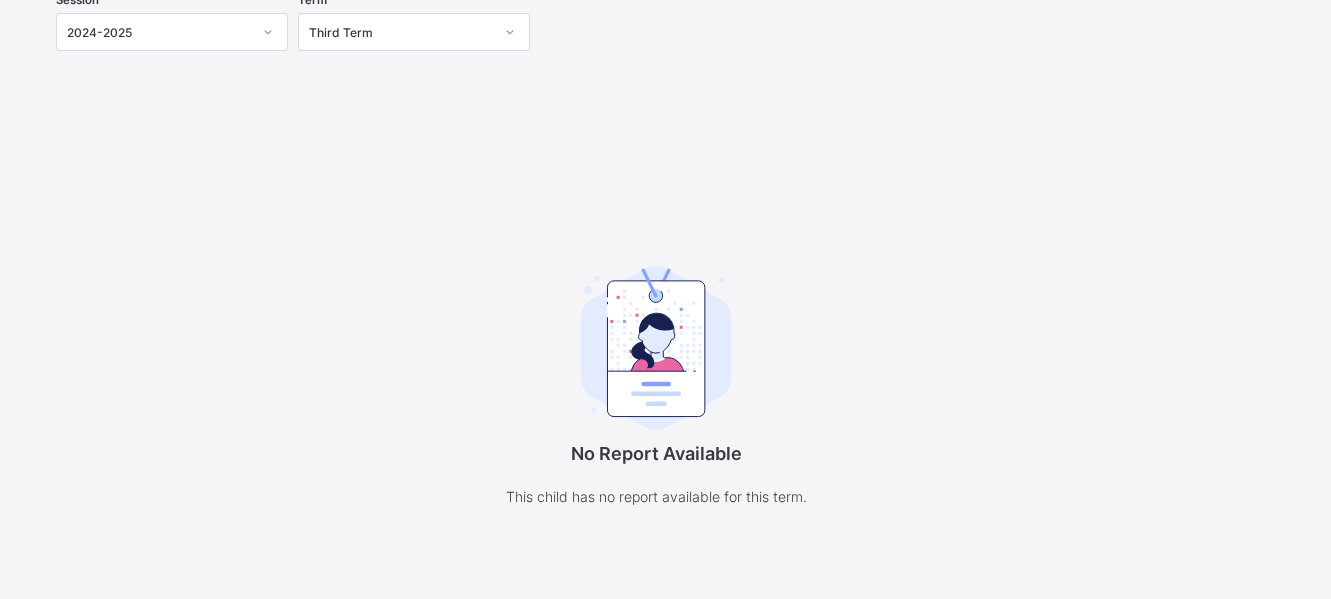 scroll, scrollTop: 0, scrollLeft: 0, axis: both 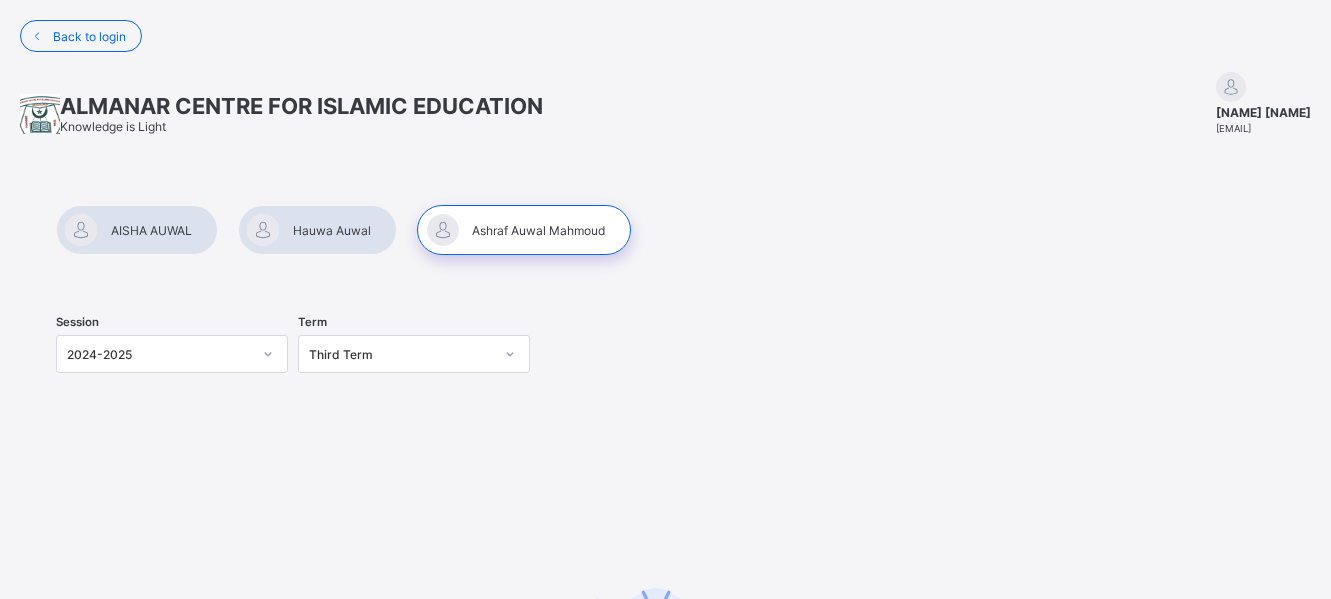 click at bounding box center (524, 230) 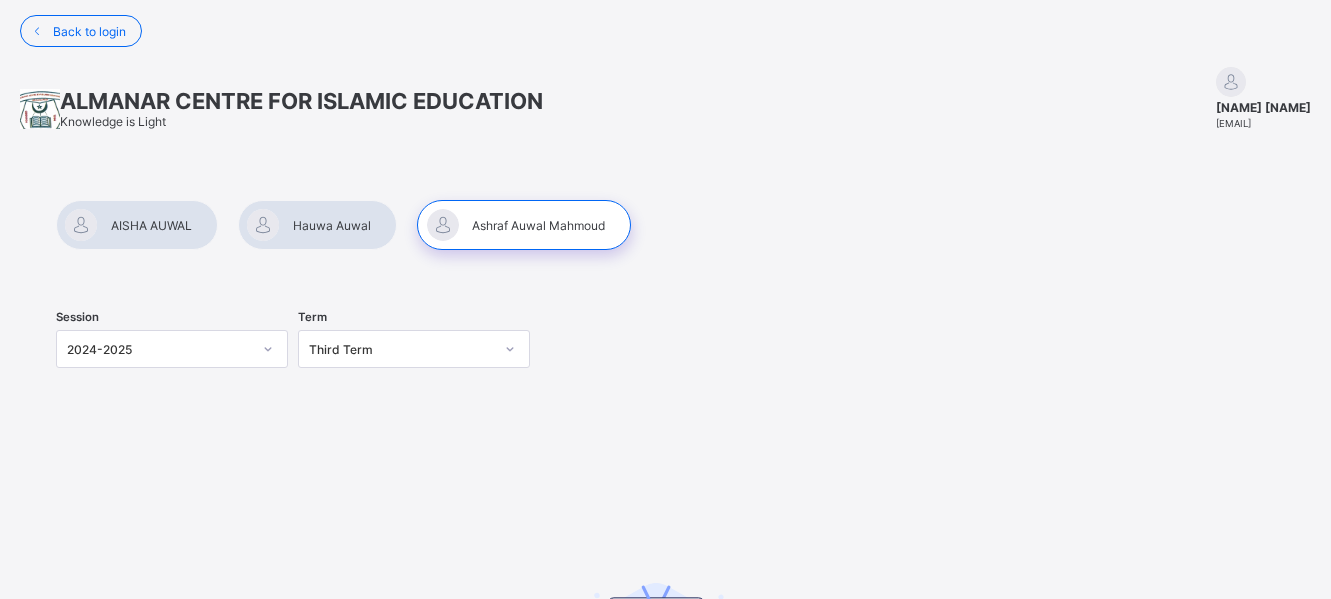 scroll, scrollTop: 0, scrollLeft: 0, axis: both 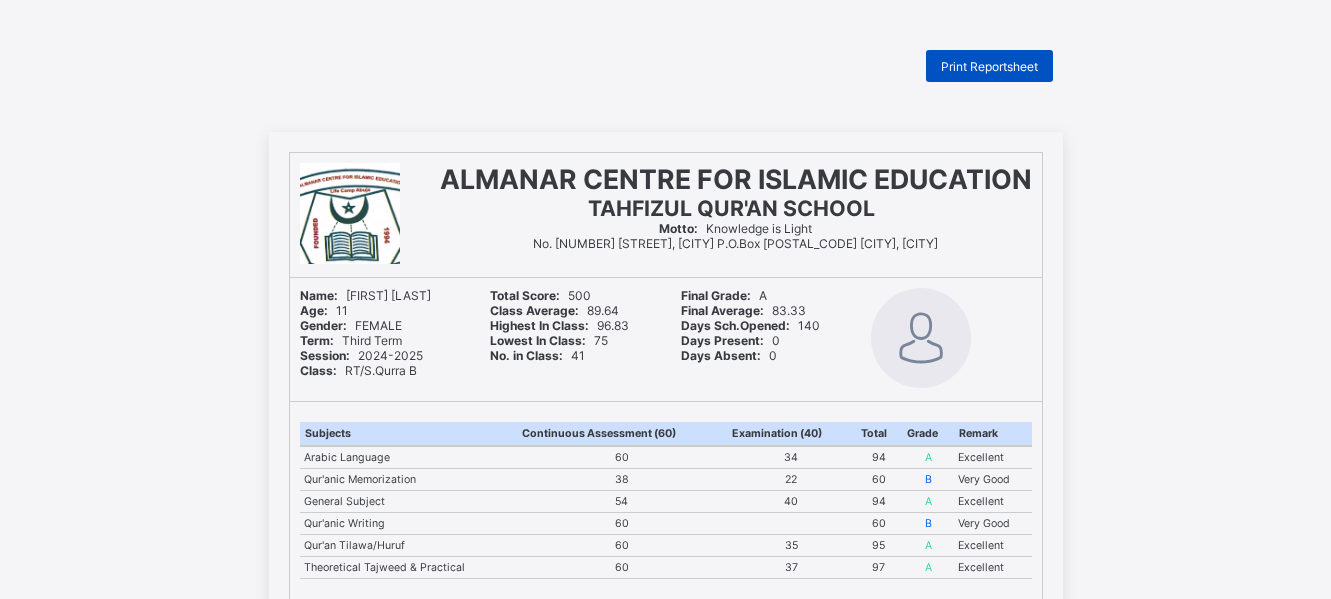 click on "Print Reportsheet" at bounding box center [989, 66] 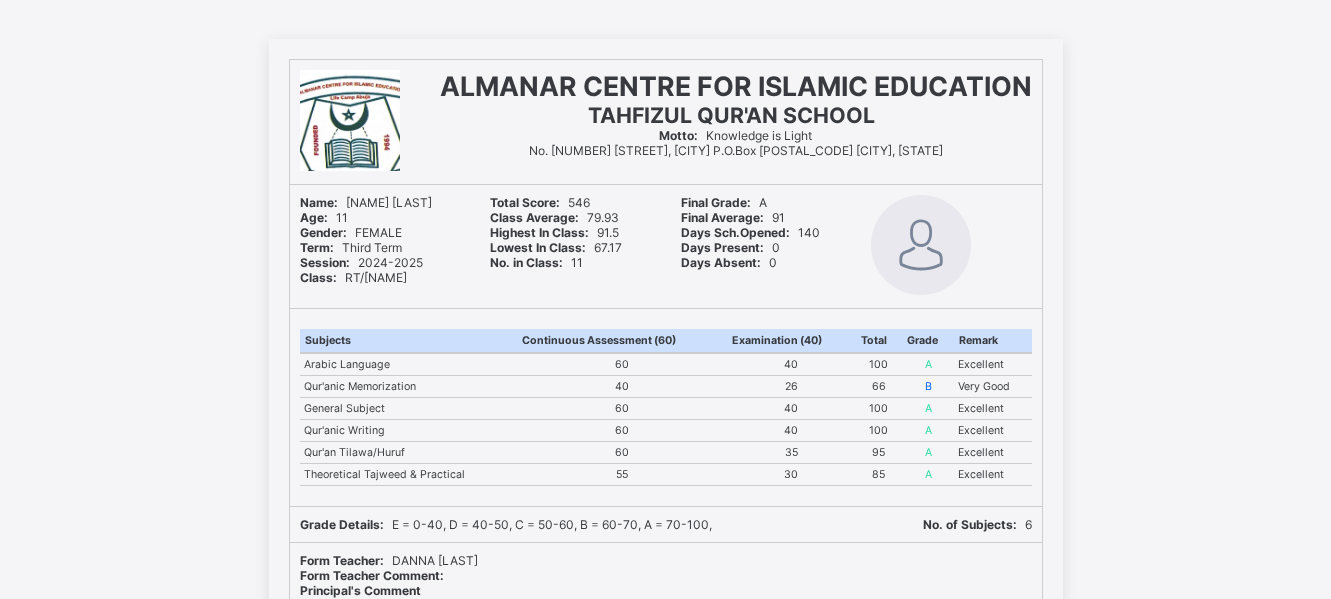 scroll, scrollTop: 0, scrollLeft: 0, axis: both 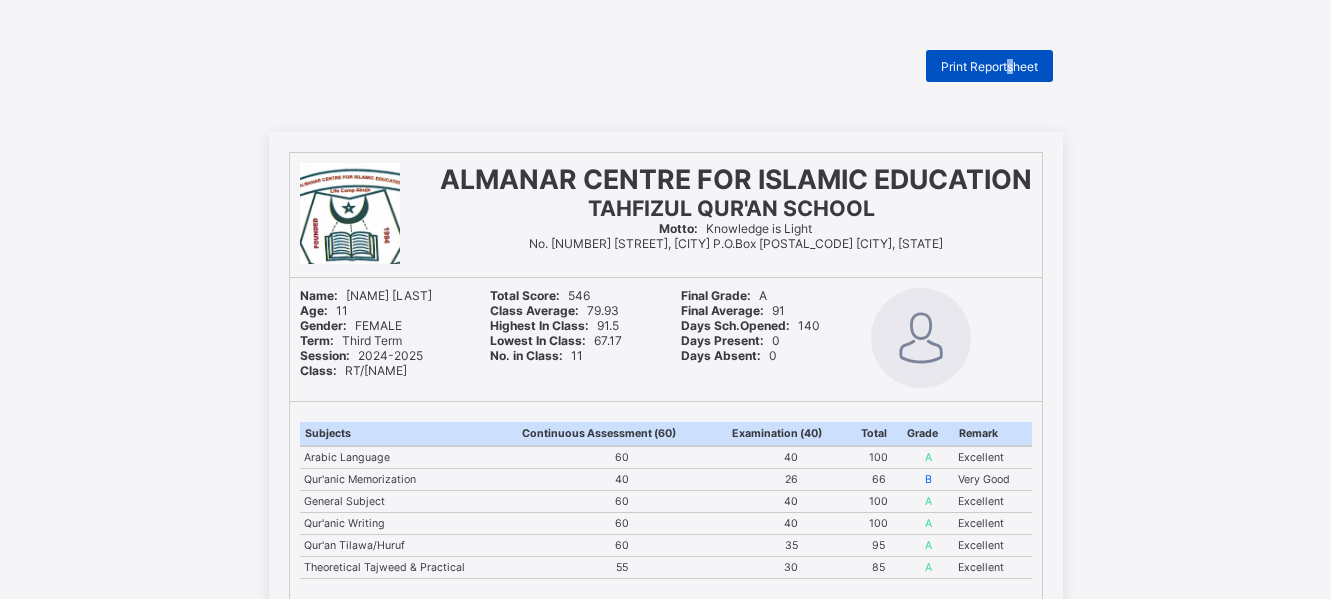 click on "Print Reportsheet" at bounding box center (989, 66) 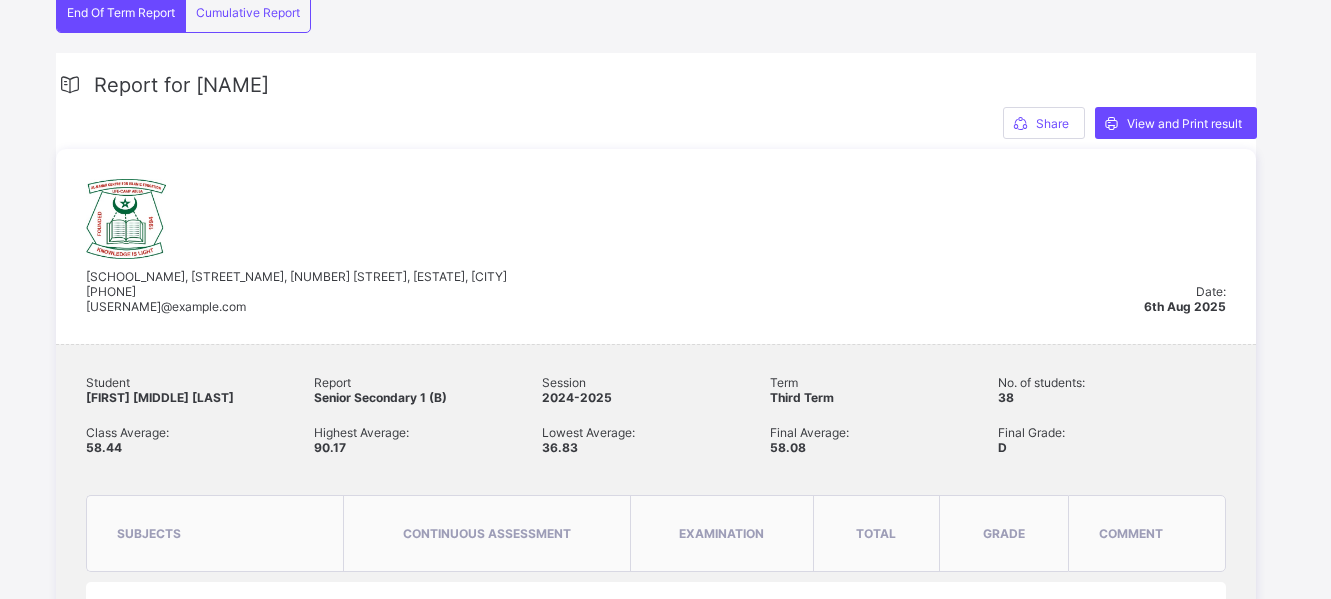 scroll, scrollTop: 375, scrollLeft: 0, axis: vertical 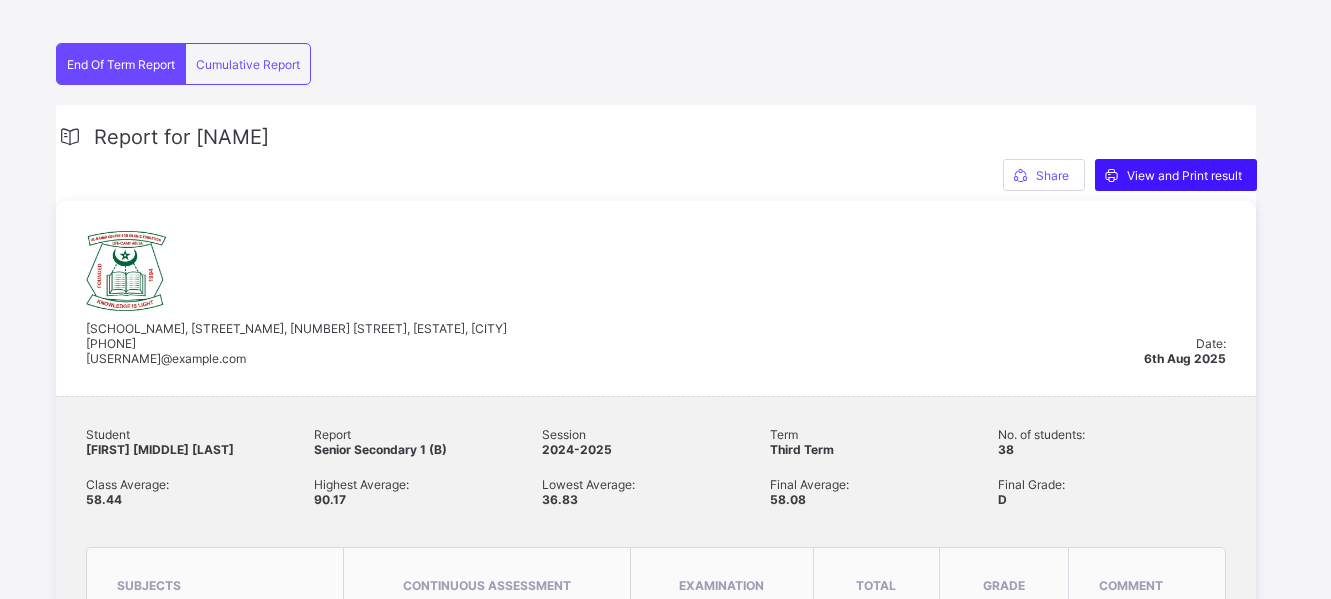 click on "View and Print result" at bounding box center (1184, 175) 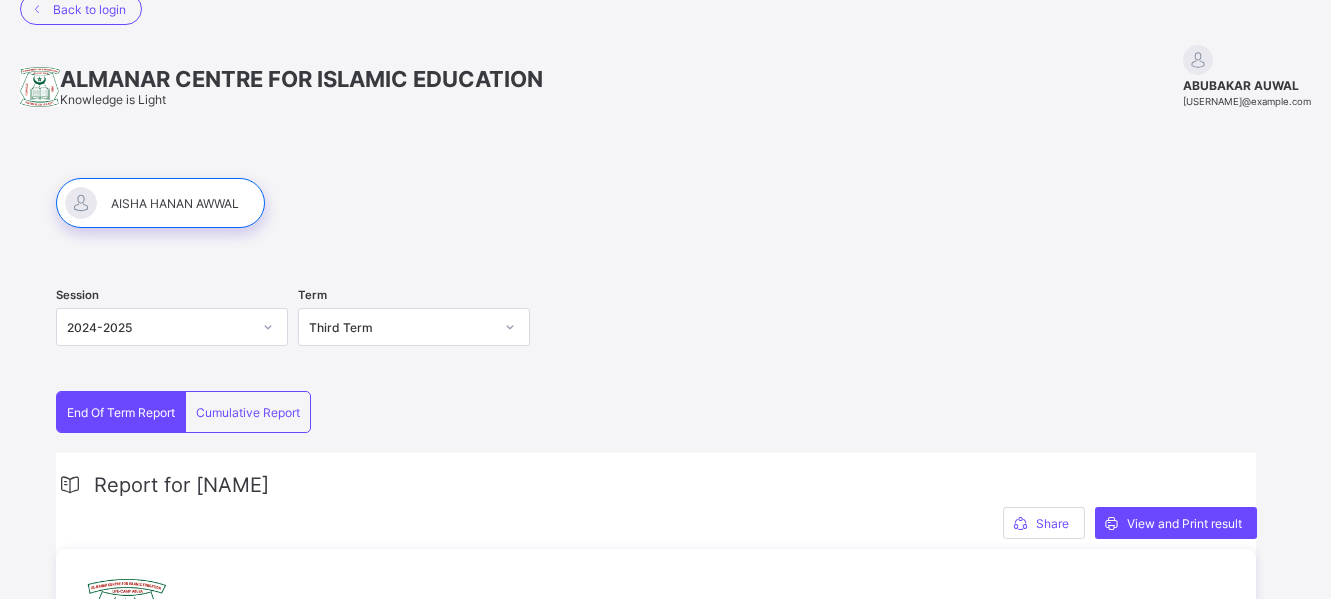 scroll, scrollTop: 0, scrollLeft: 0, axis: both 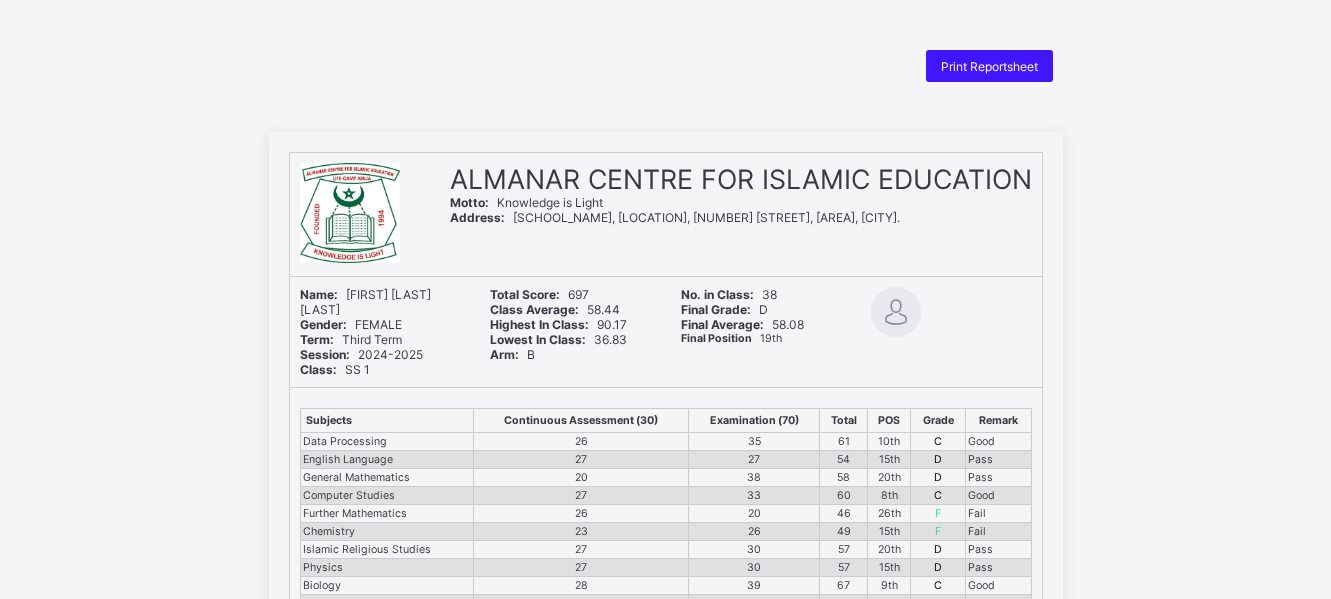 click on "Print Reportsheet" at bounding box center (989, 66) 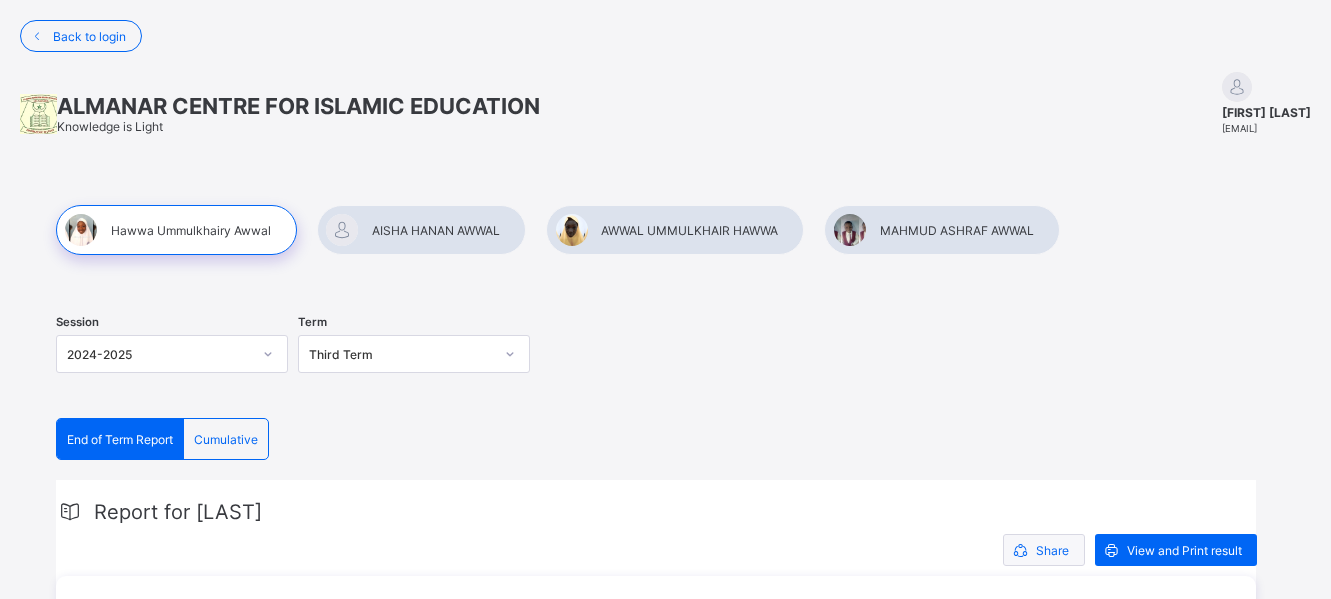 scroll, scrollTop: 0, scrollLeft: 0, axis: both 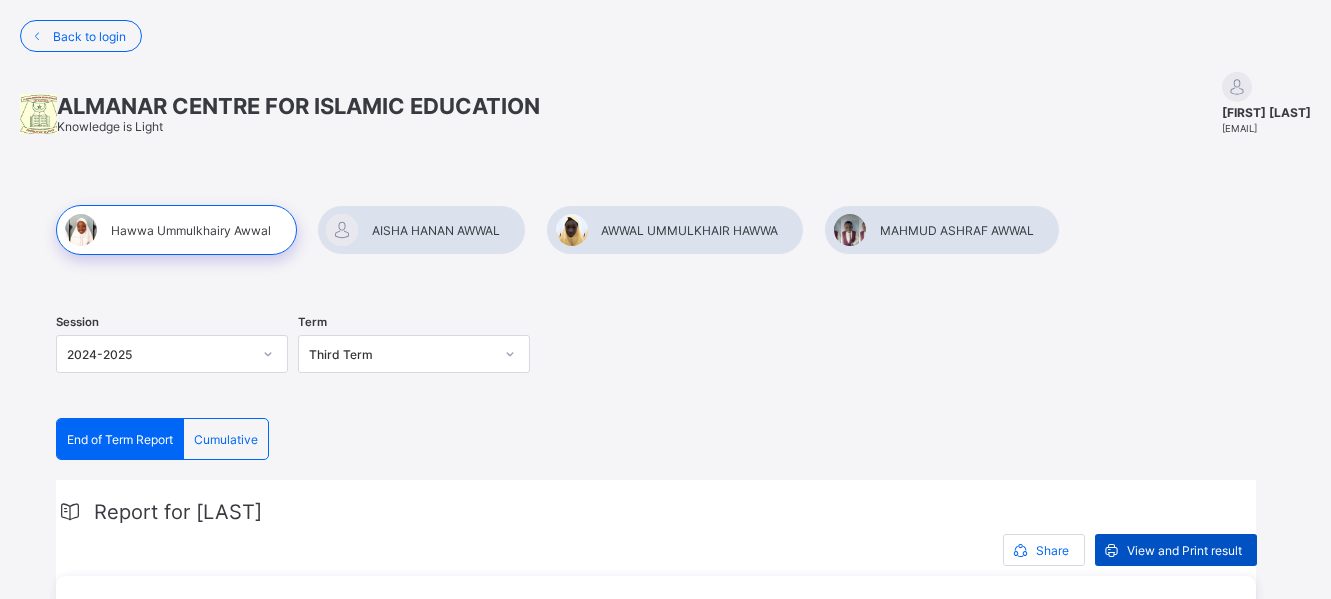 click on "View and Print result" at bounding box center (1184, 550) 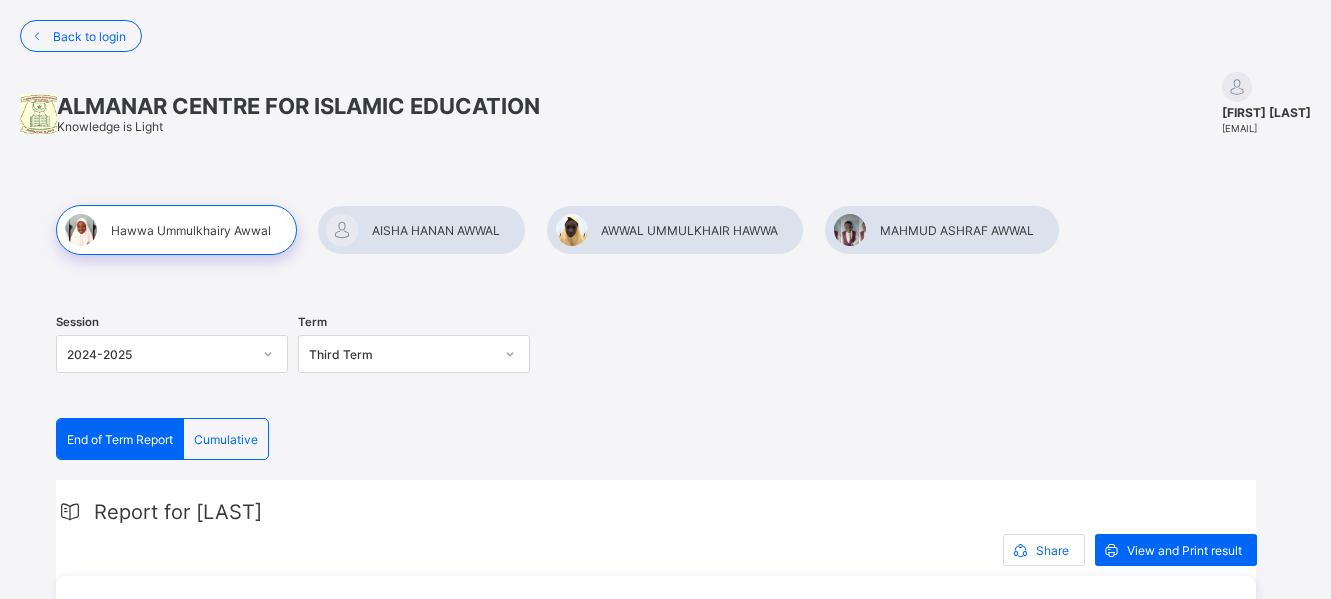 click at bounding box center (941, 230) 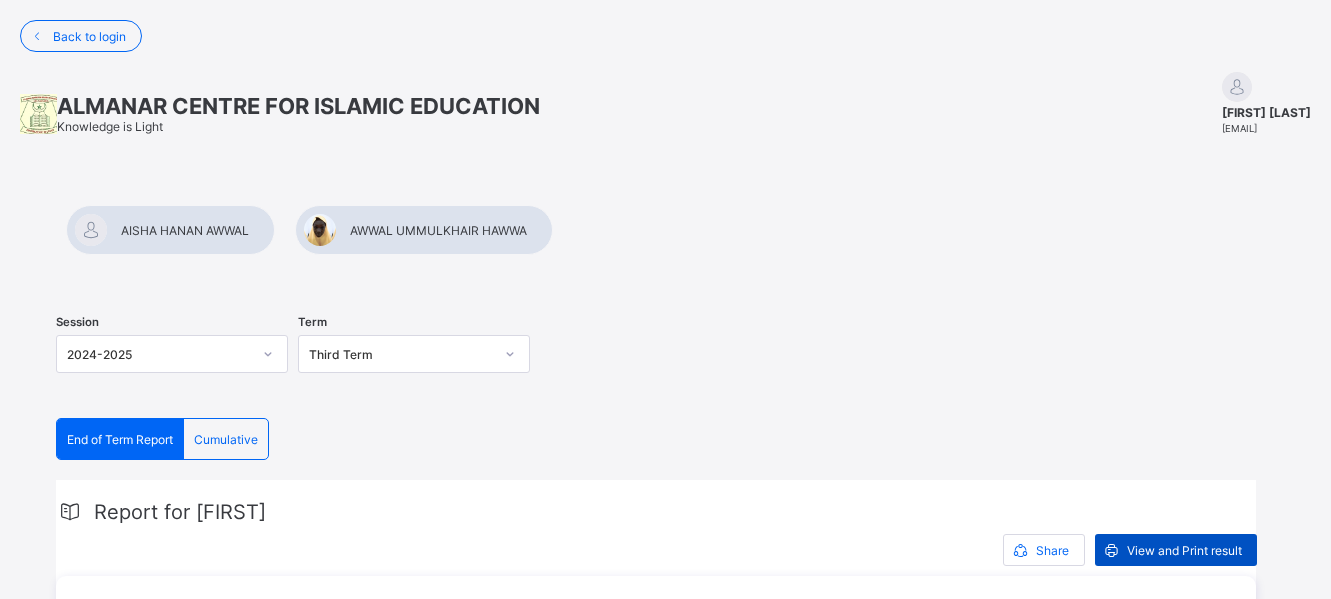 click on "View and Print result" at bounding box center (1184, 550) 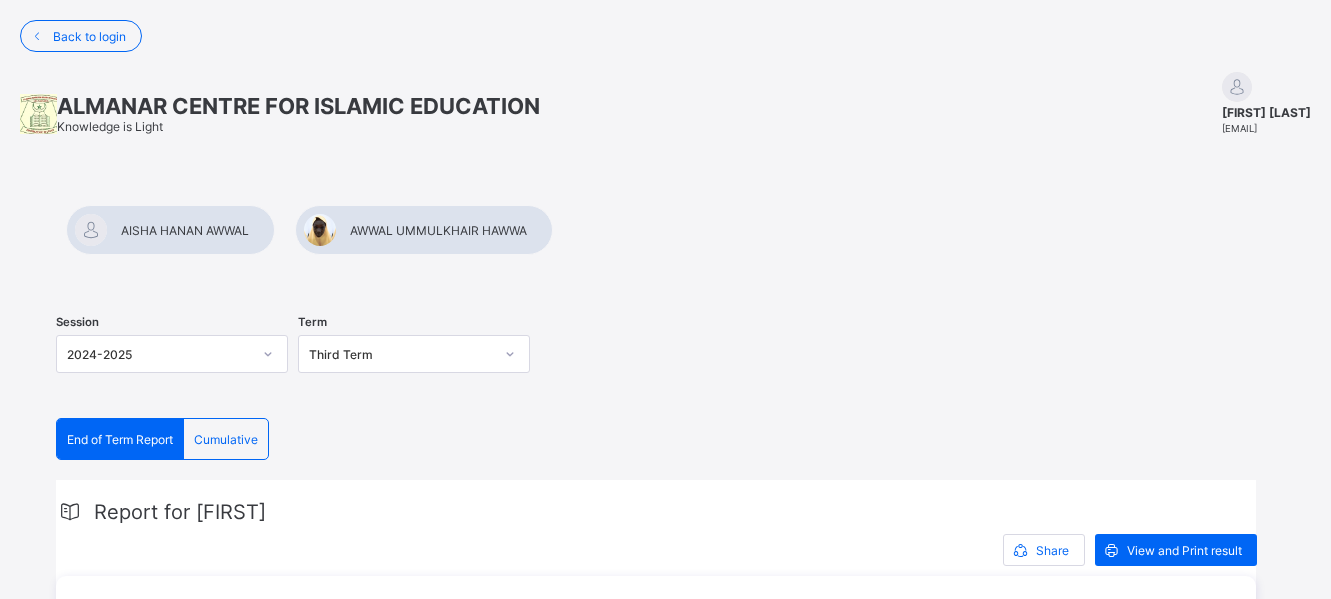 click at bounding box center [424, 230] 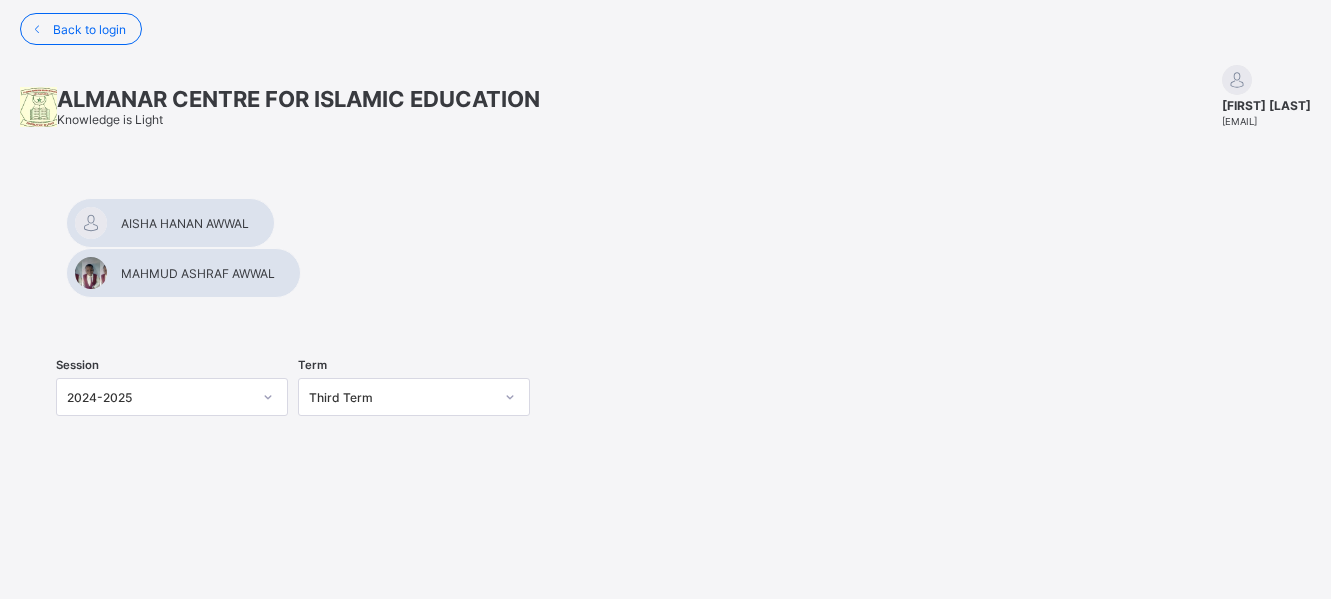 scroll, scrollTop: 0, scrollLeft: 0, axis: both 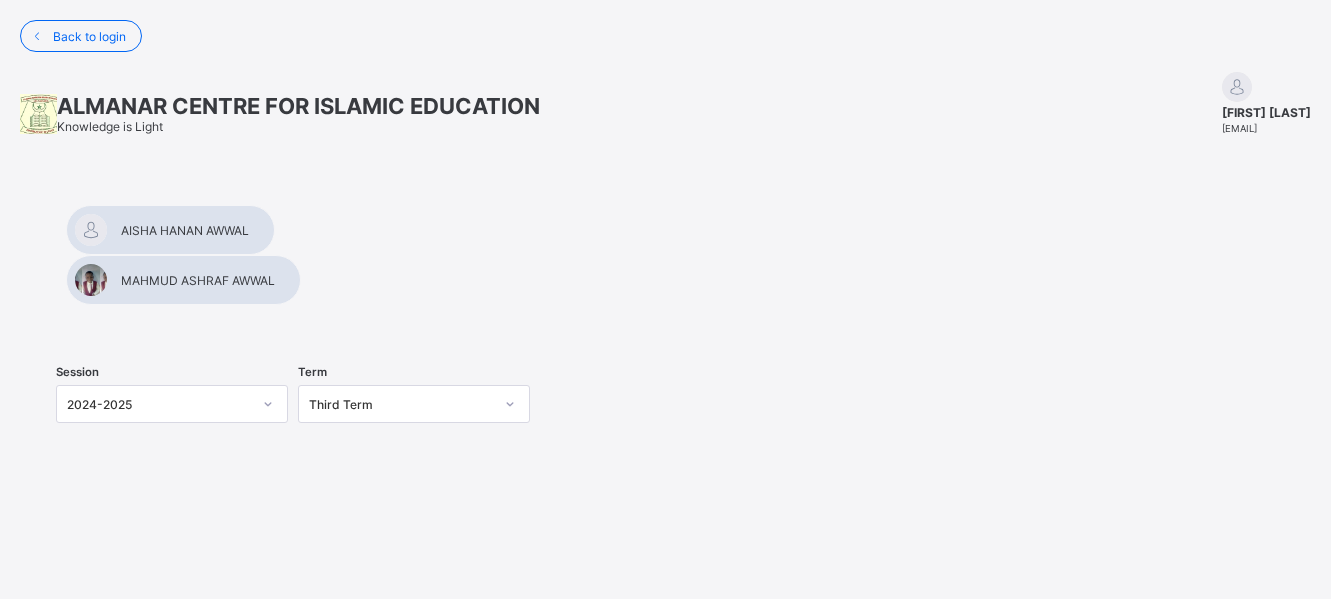 click at bounding box center [170, 230] 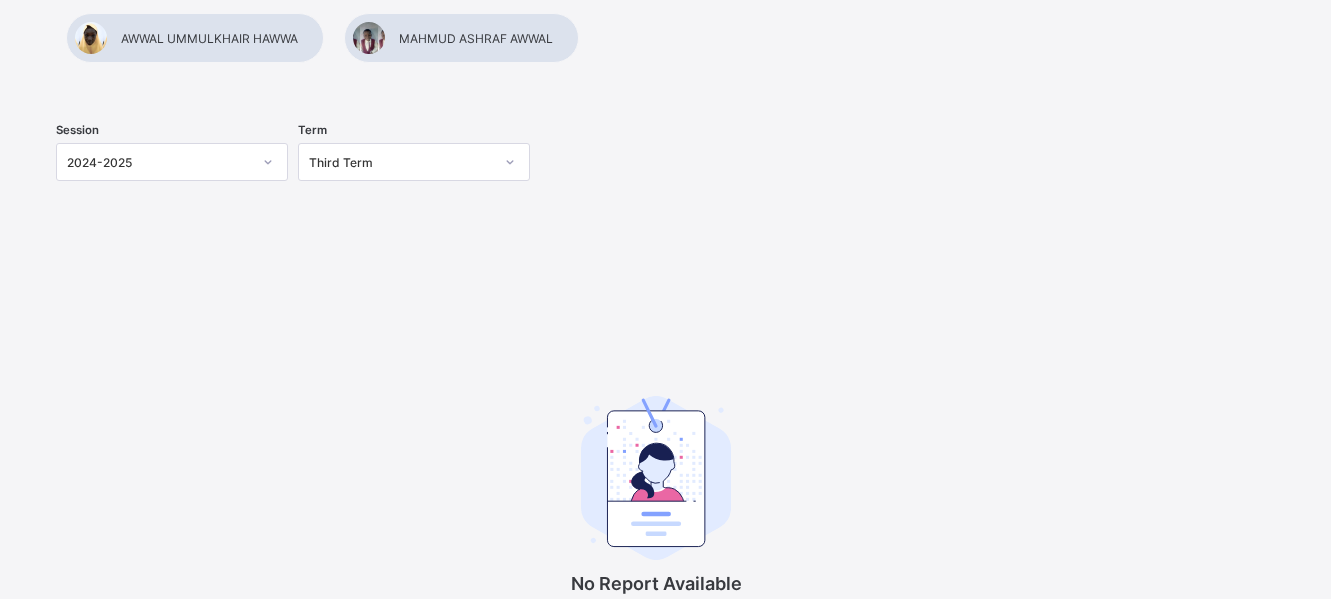 scroll, scrollTop: 0, scrollLeft: 0, axis: both 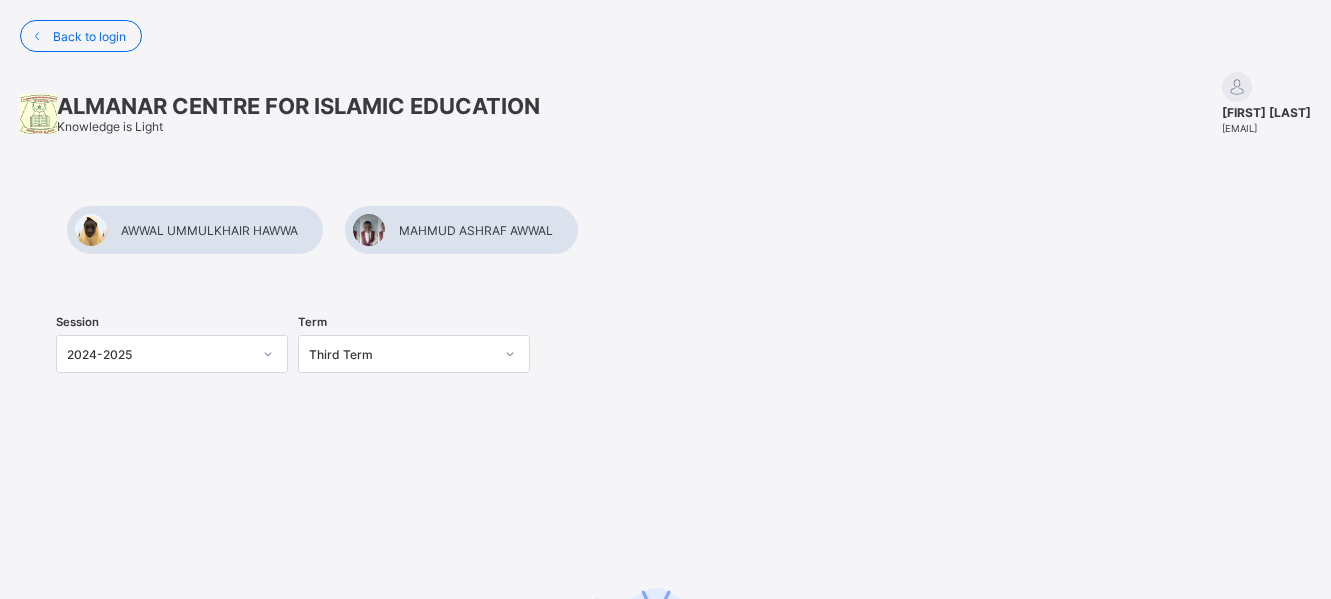 click at bounding box center (665, 205) 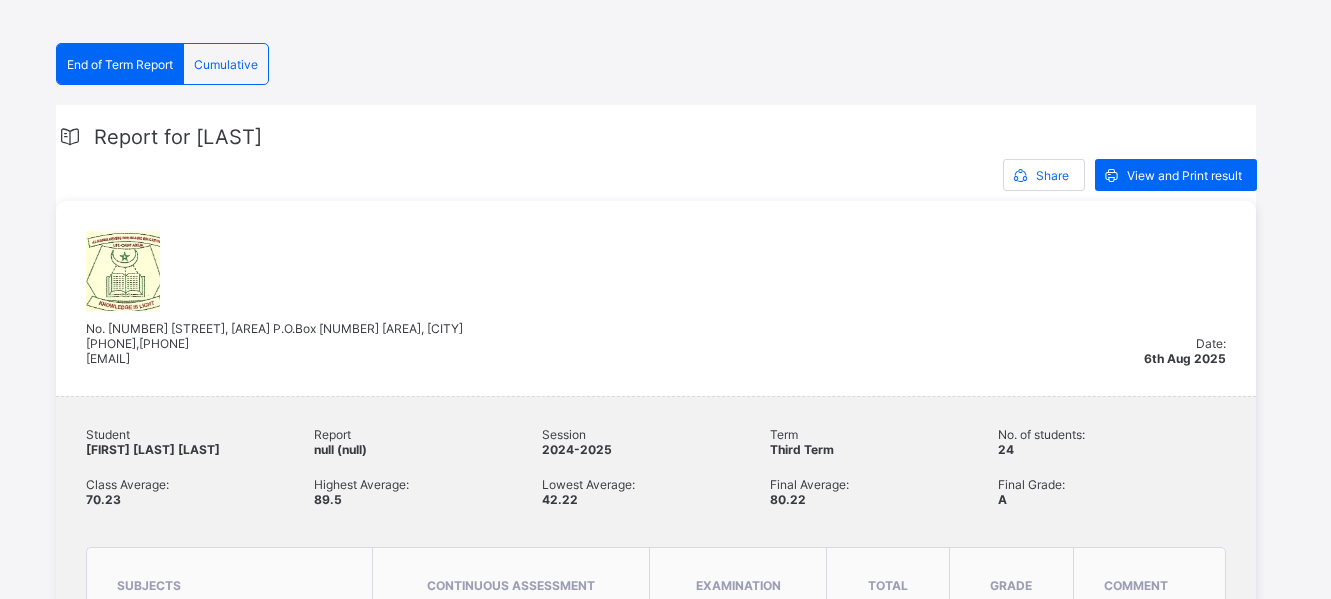 scroll, scrollTop: 0, scrollLeft: 0, axis: both 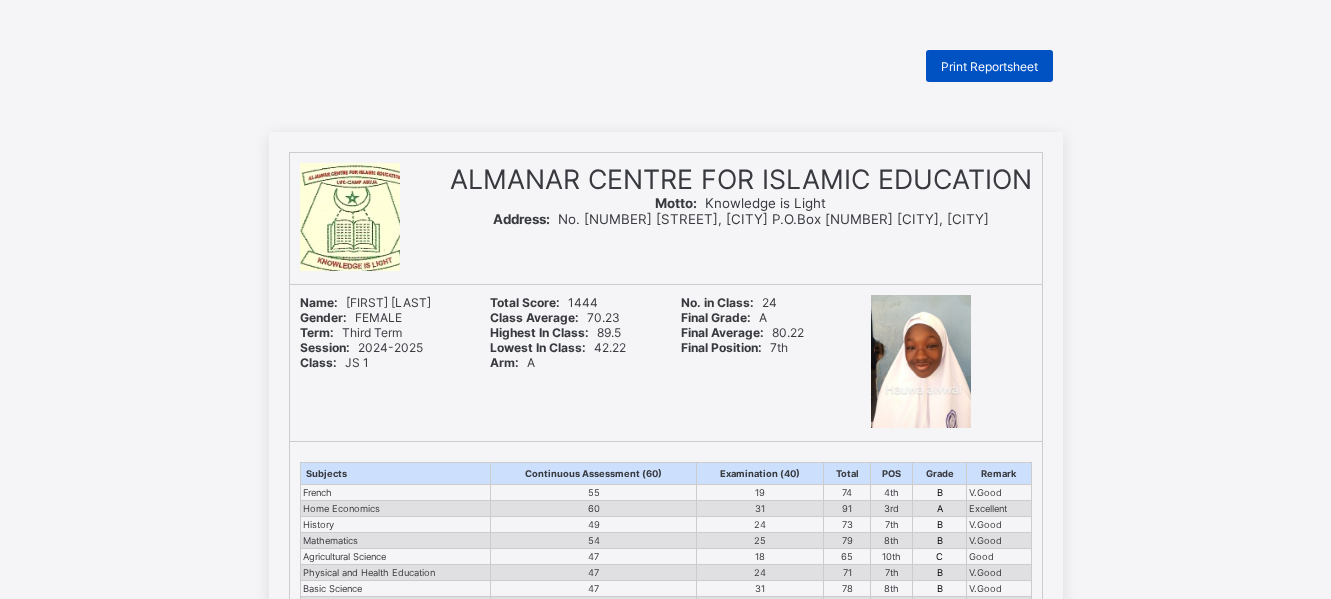 click on "Print Reportsheet" at bounding box center (989, 66) 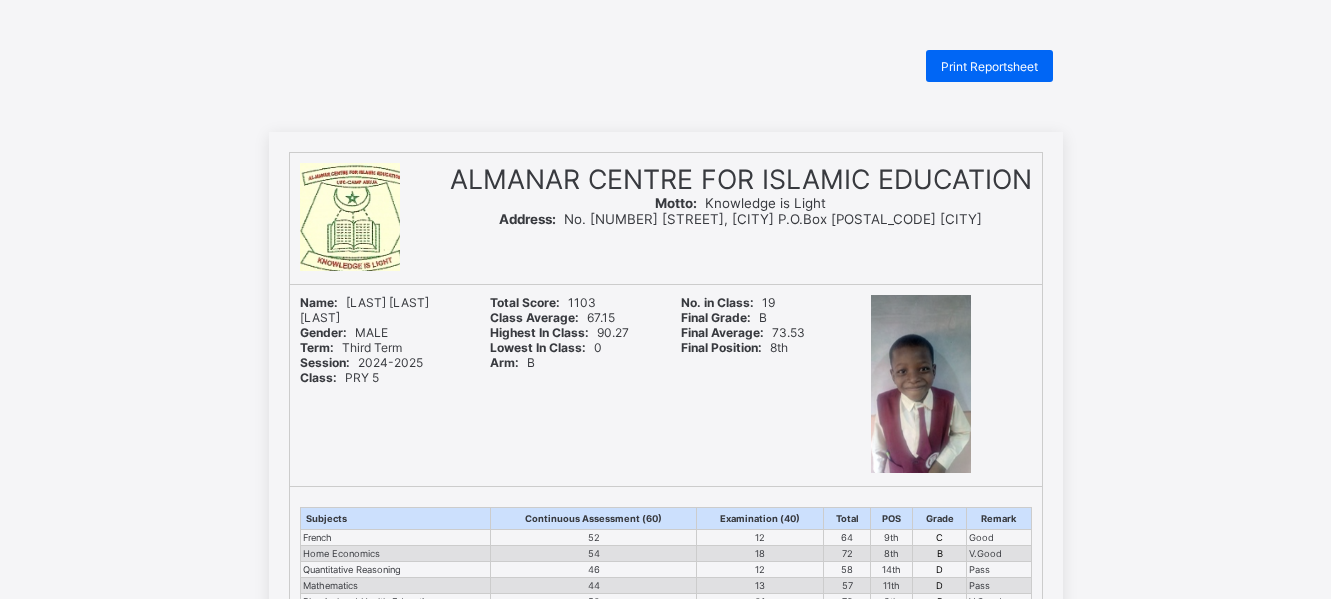 scroll, scrollTop: 0, scrollLeft: 0, axis: both 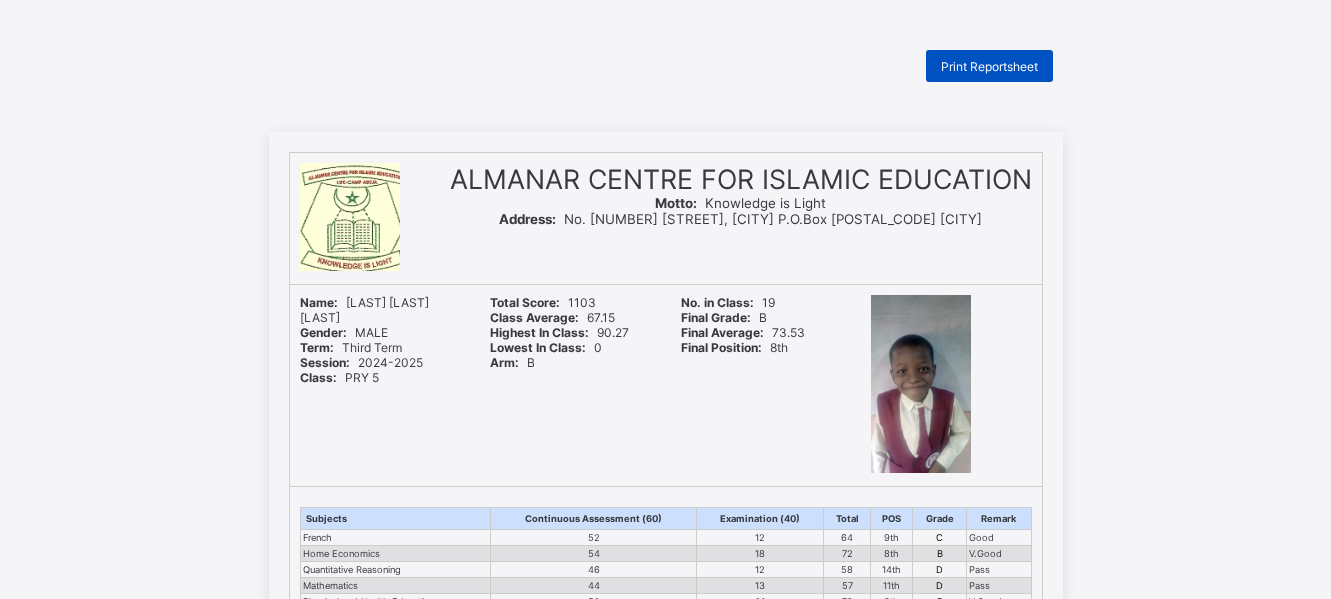 click on "Print Reportsheet" at bounding box center [989, 66] 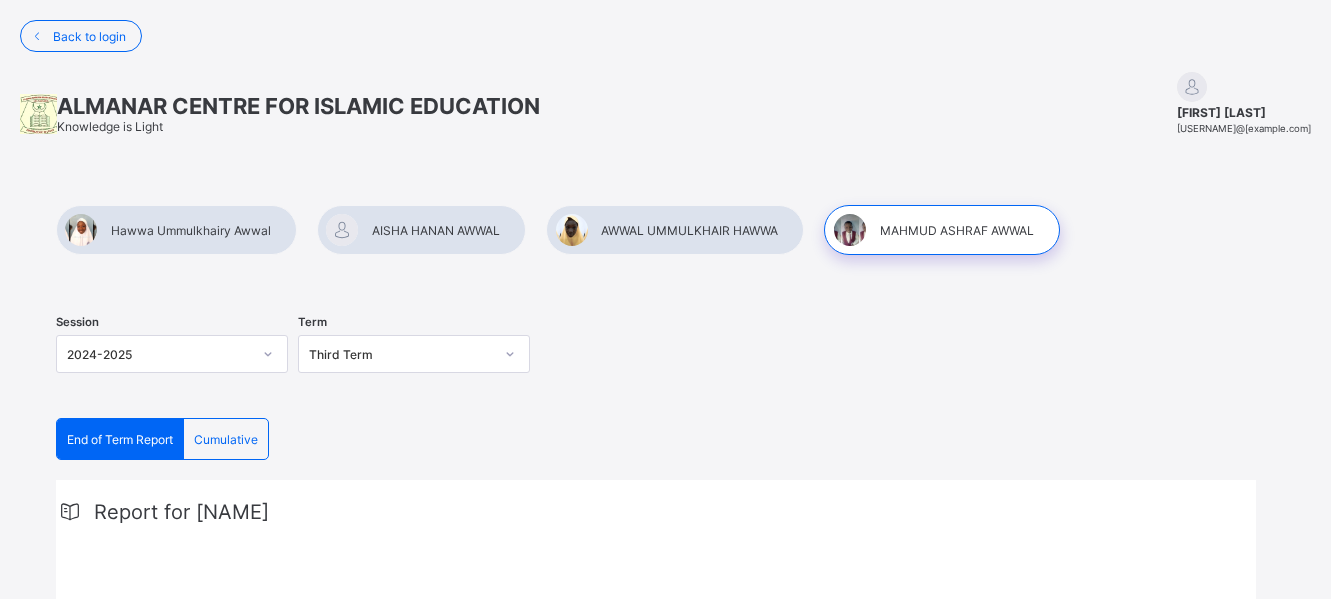 scroll, scrollTop: 0, scrollLeft: 0, axis: both 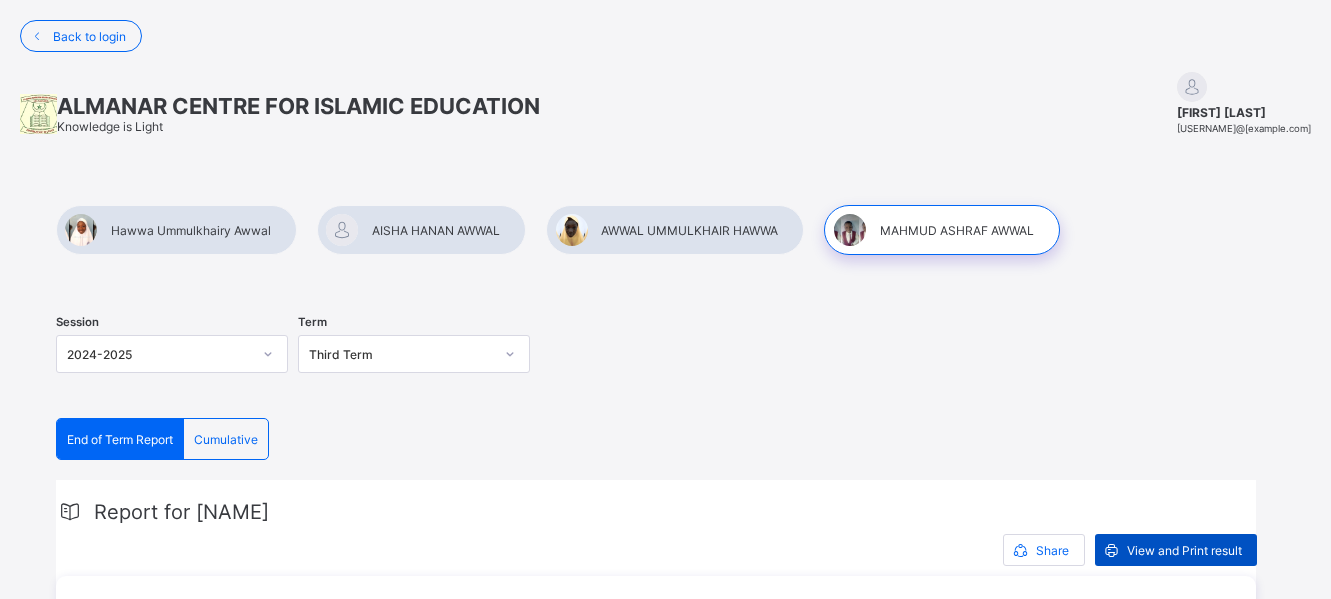 click on "View and Print result" at bounding box center (1184, 550) 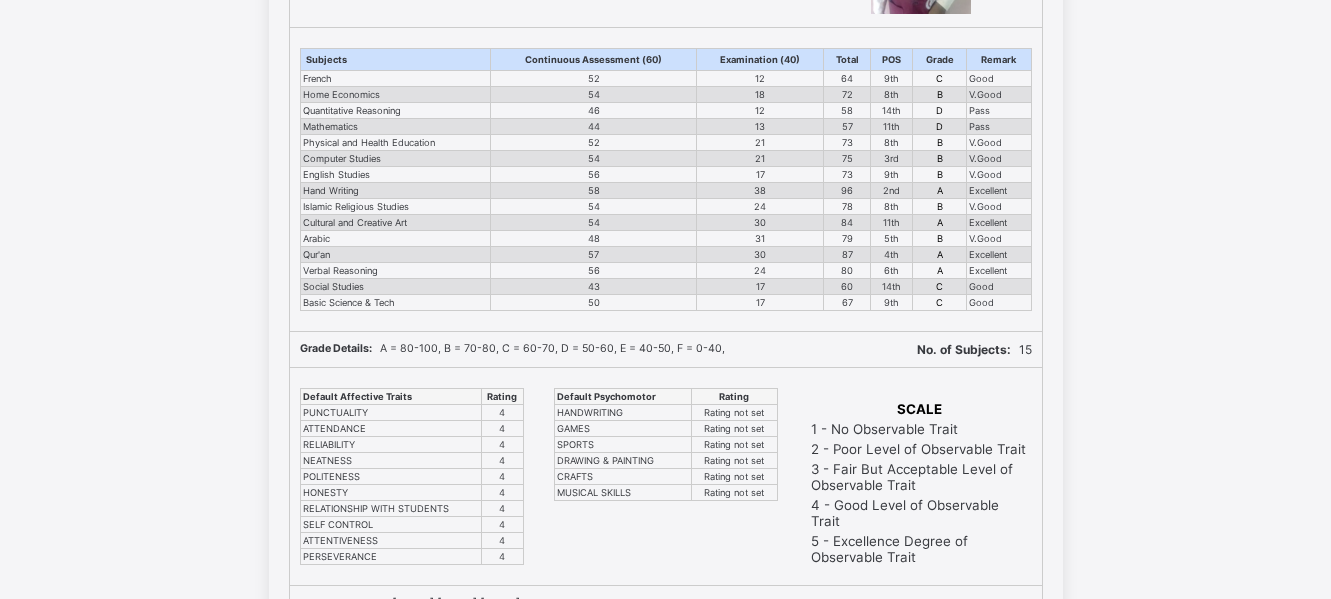 scroll, scrollTop: 0, scrollLeft: 0, axis: both 